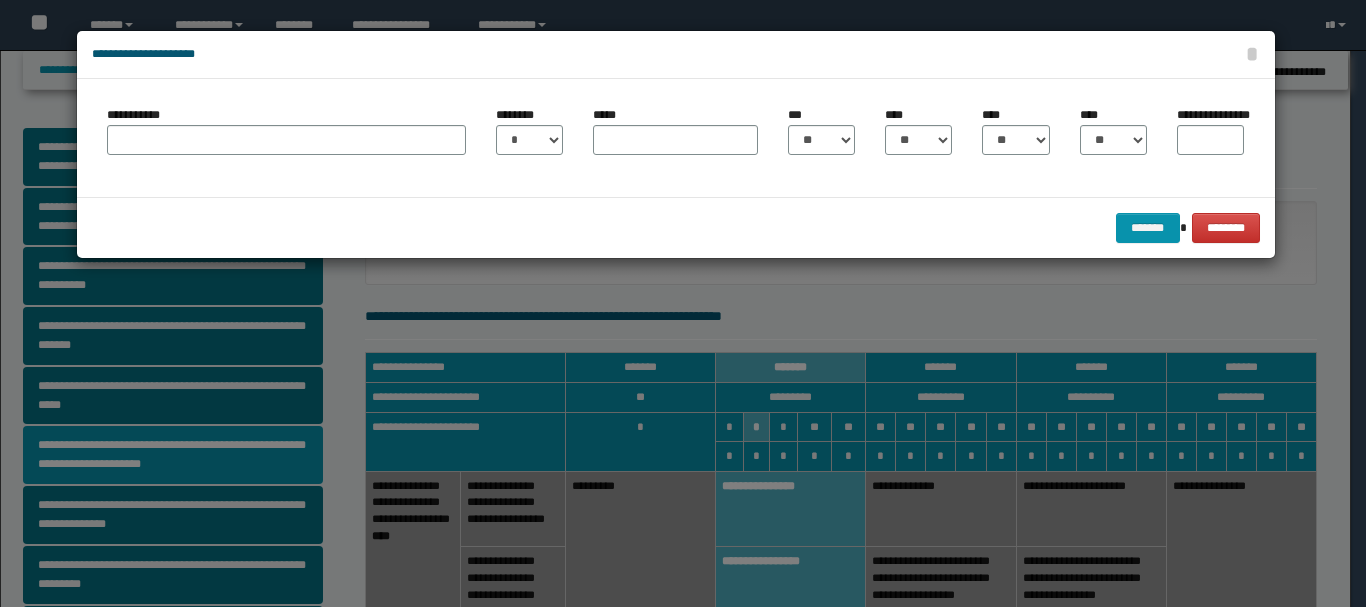 scroll, scrollTop: 400, scrollLeft: 0, axis: vertical 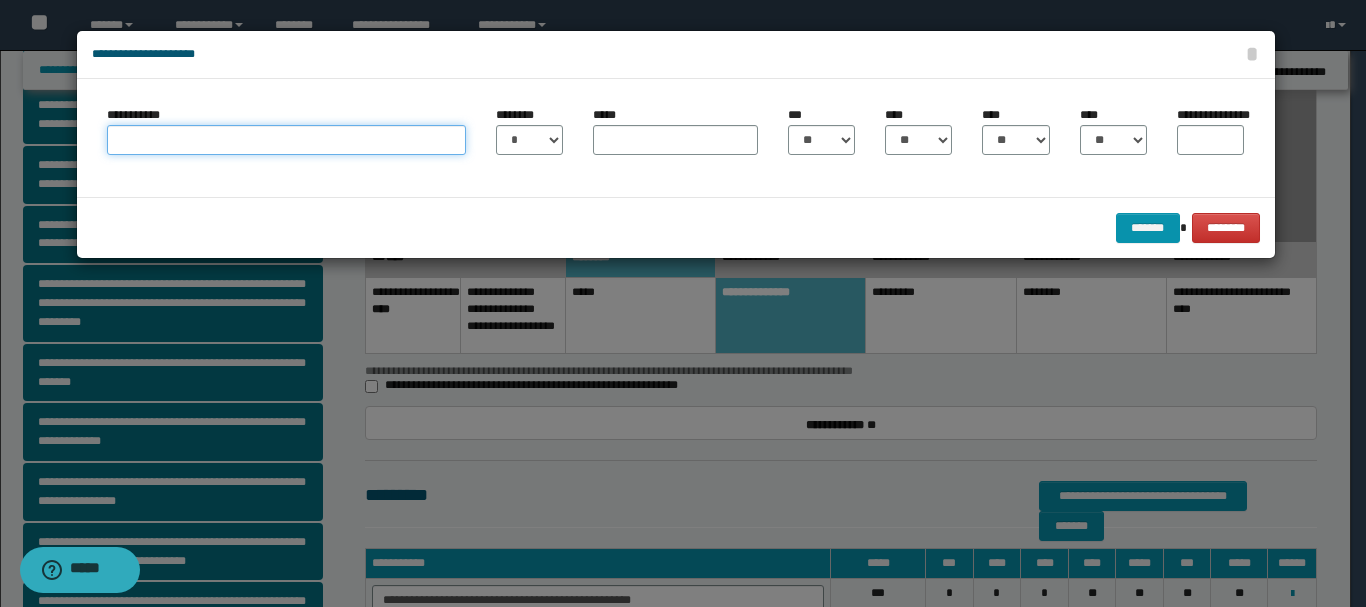 click on "**********" at bounding box center (286, 140) 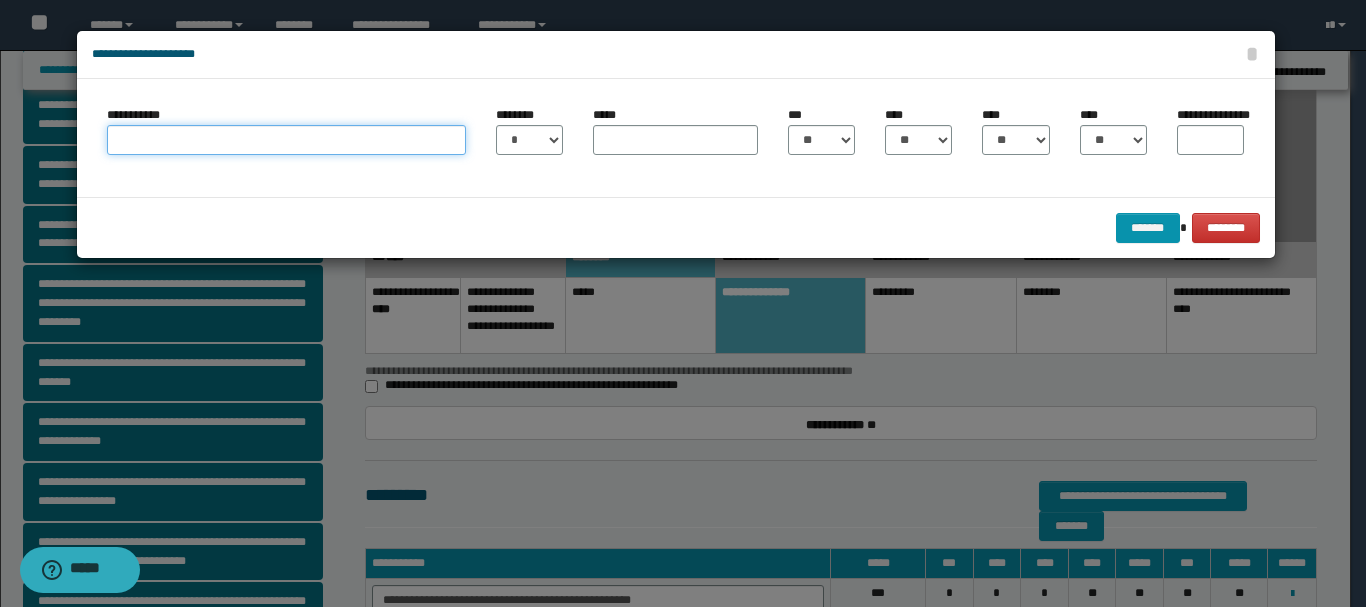 click on "**********" at bounding box center [286, 140] 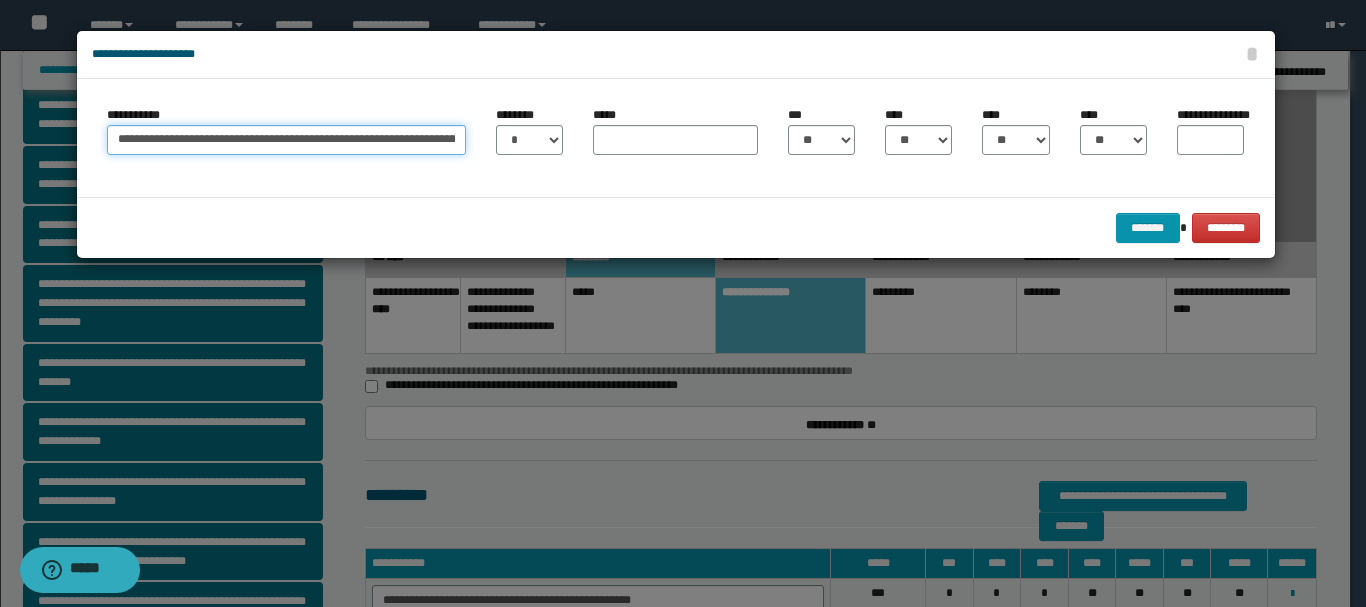 scroll, scrollTop: 0, scrollLeft: 96, axis: horizontal 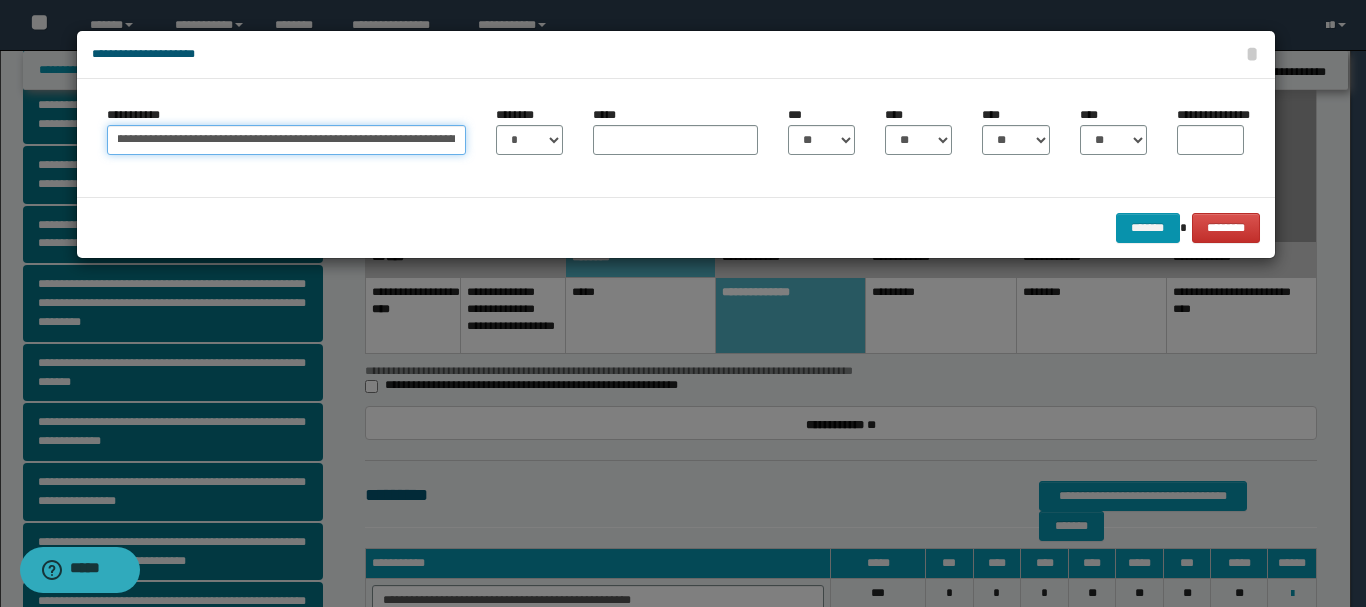 type on "**********" 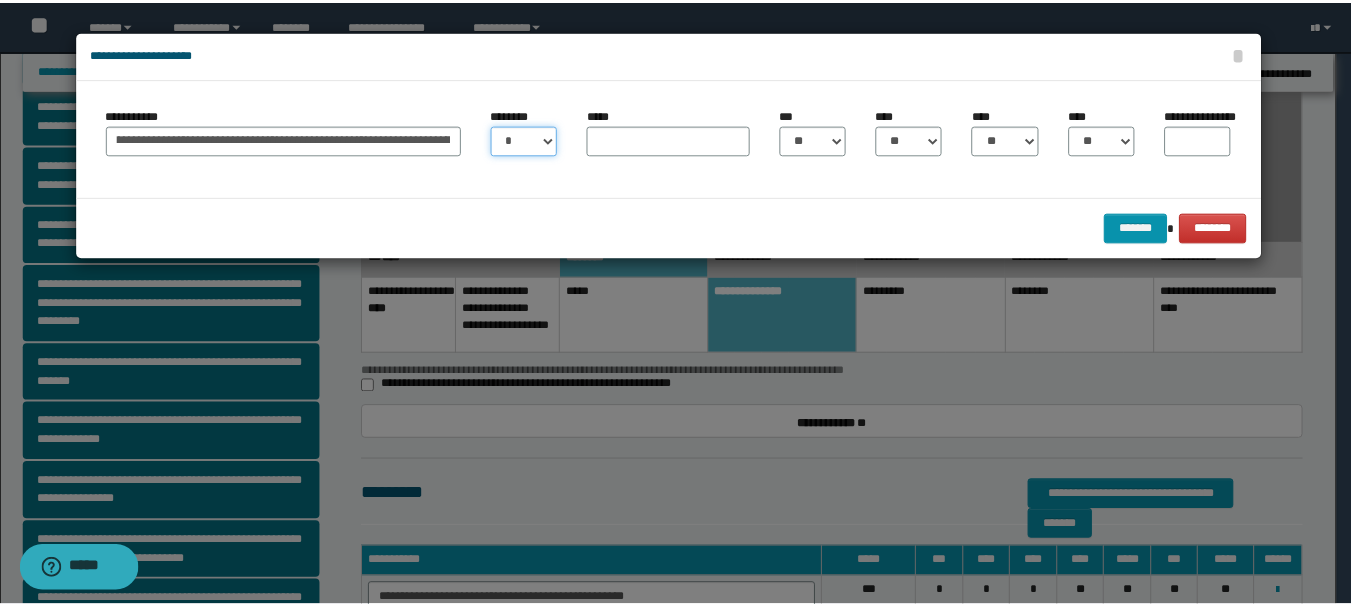 scroll, scrollTop: 0, scrollLeft: 0, axis: both 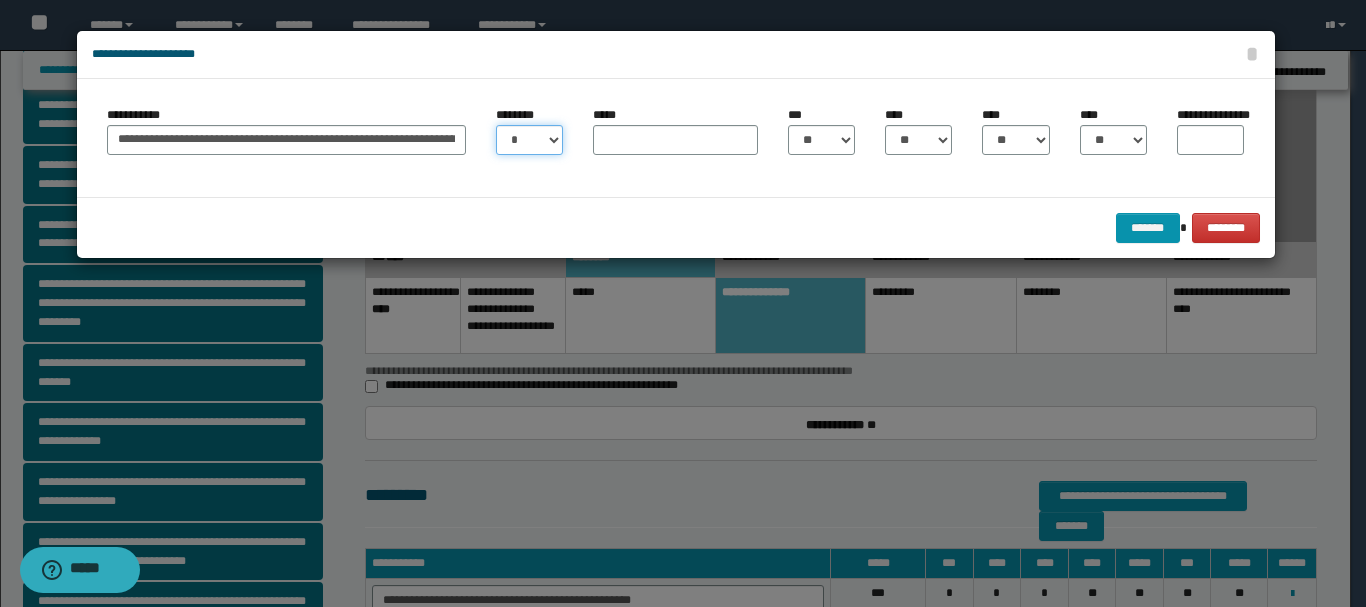 click on "*
*
*
*
*
*
*
*
*
**
**
**
**
**
**" at bounding box center (529, 140) 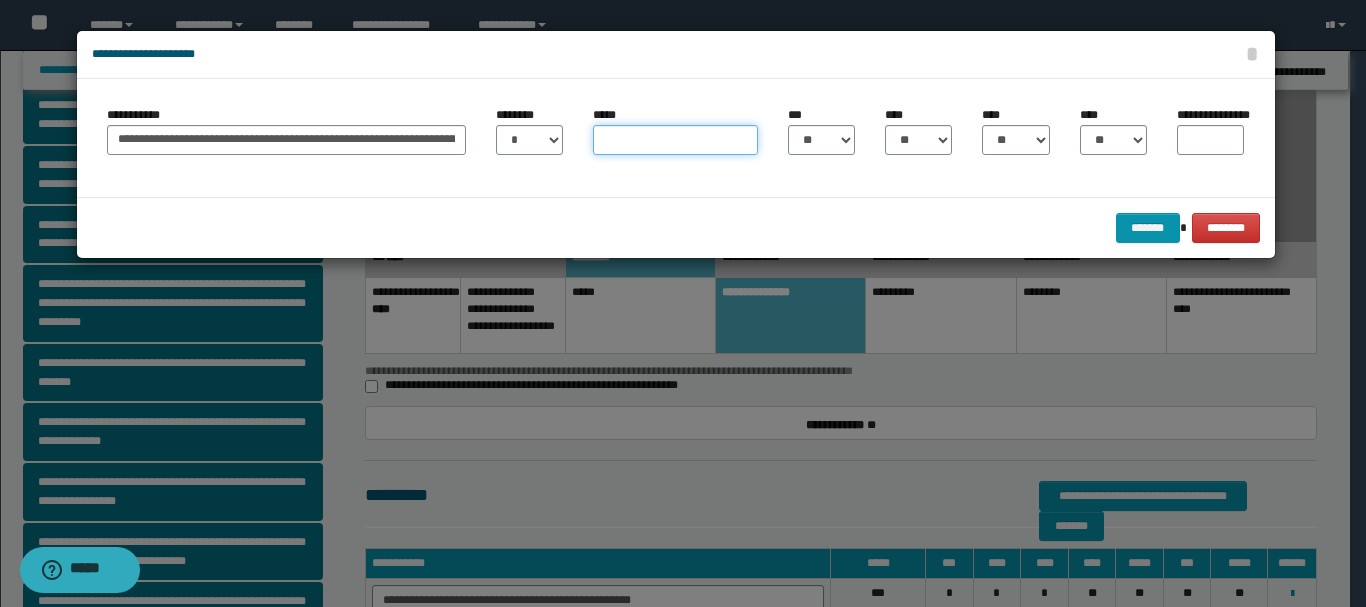 click on "*****" at bounding box center [675, 140] 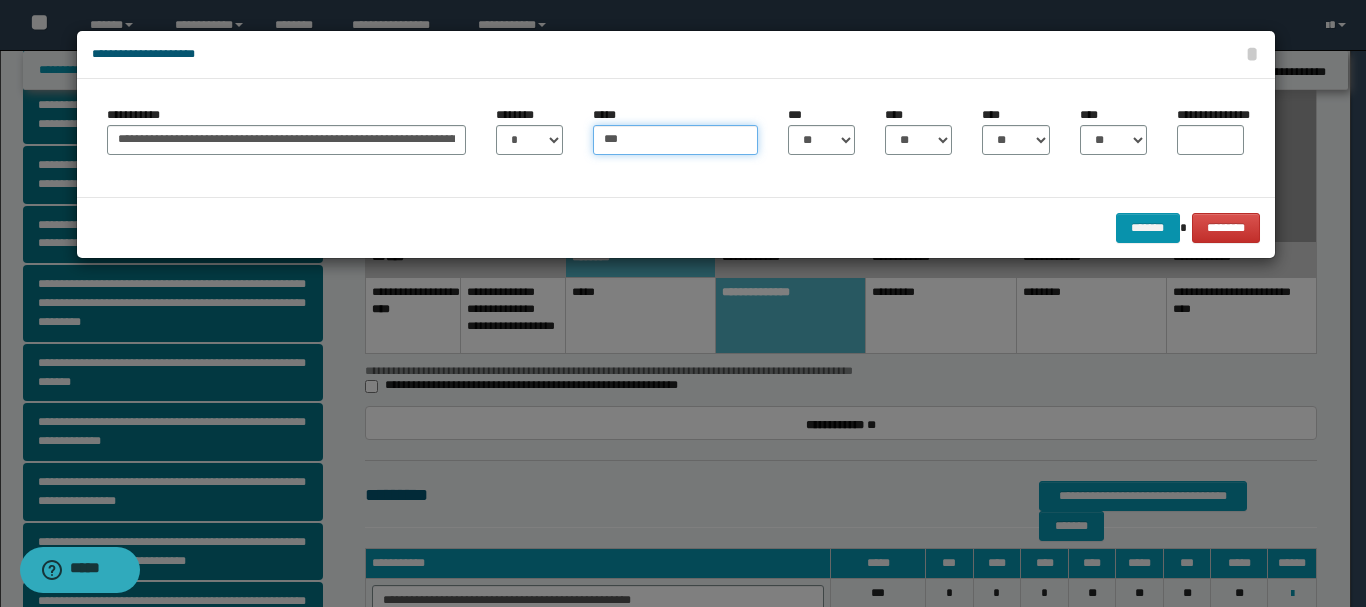 type on "***" 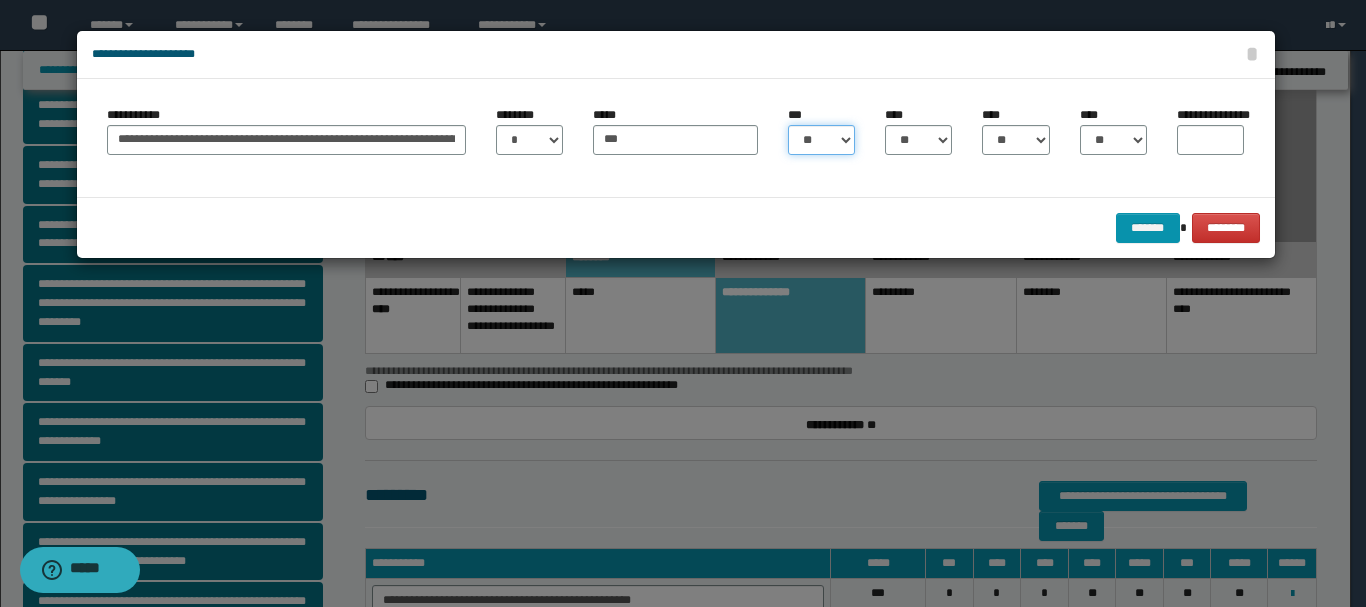click on "**
*
*
*
*
*" at bounding box center (821, 140) 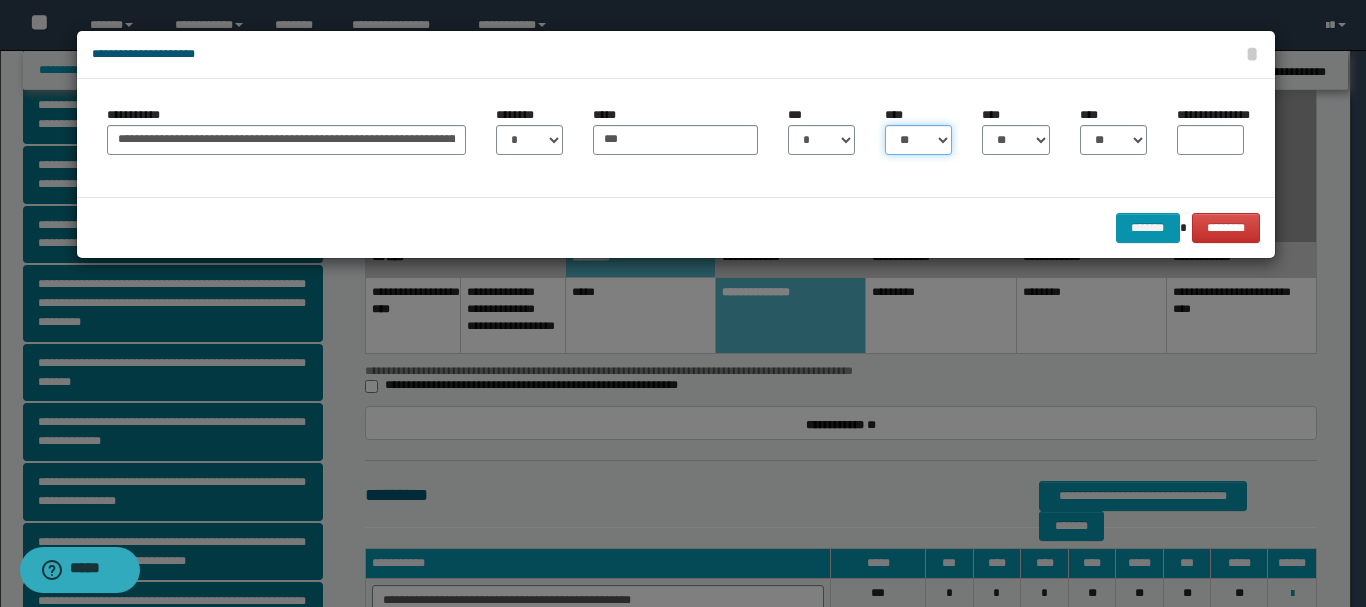 click on "**
*
*
*
*
*" at bounding box center (918, 140) 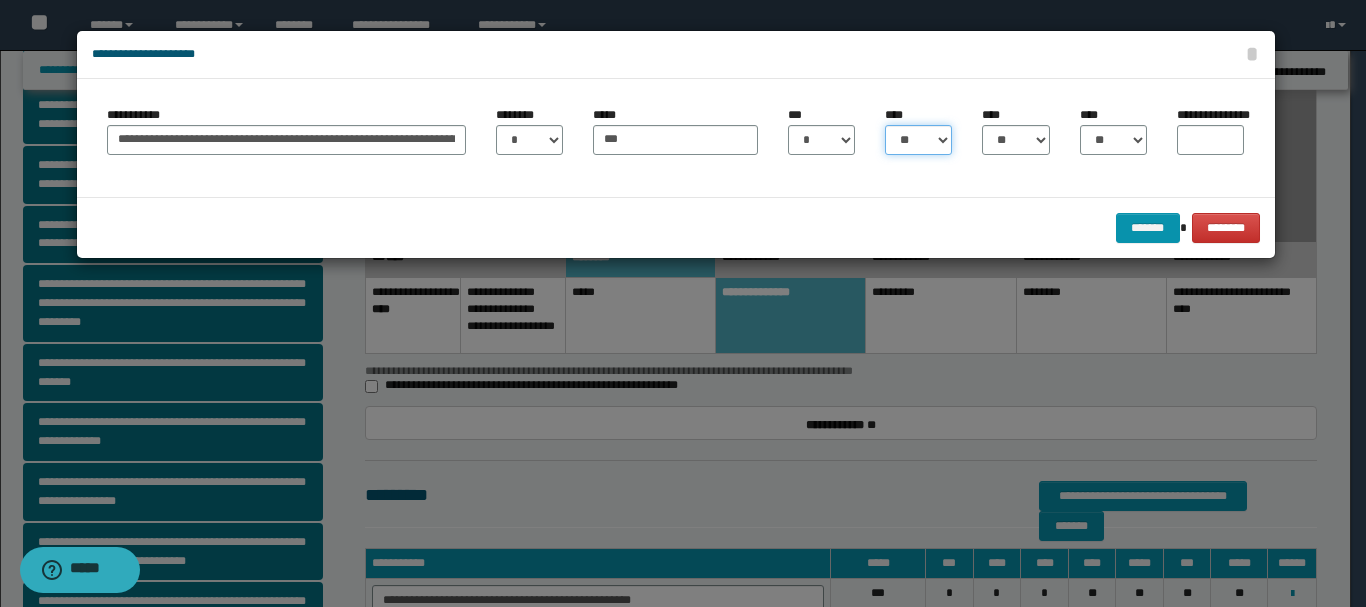 select on "*" 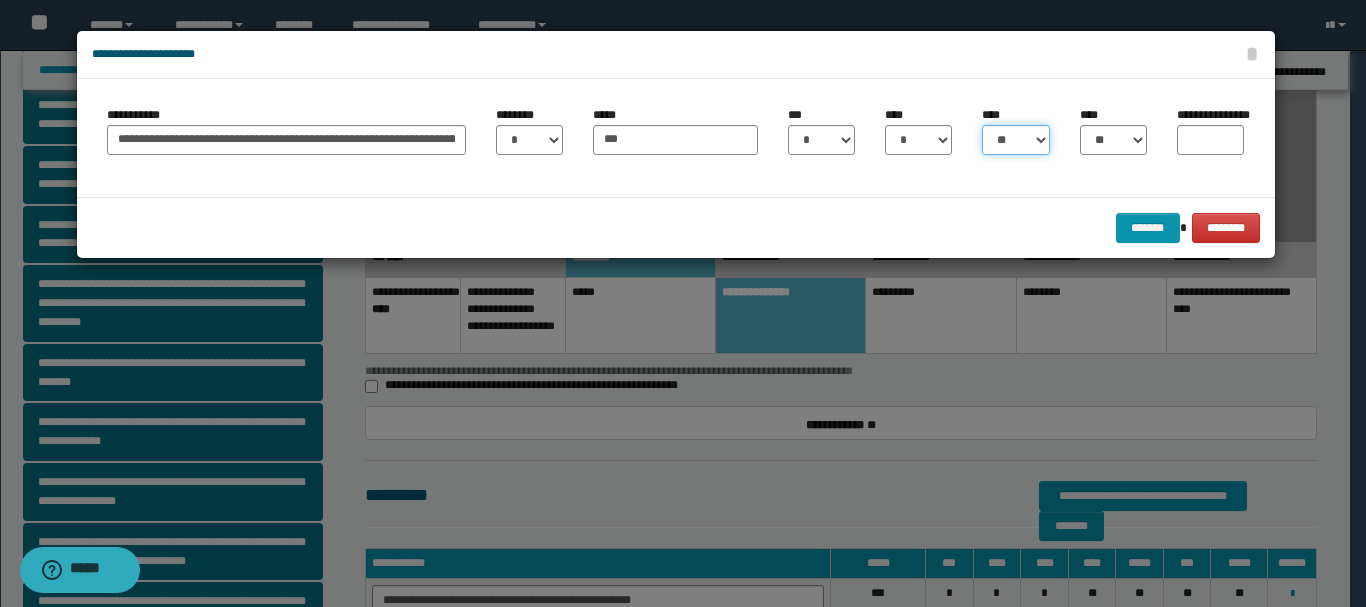 click on "**
*
*
*
*
*" at bounding box center (1015, 140) 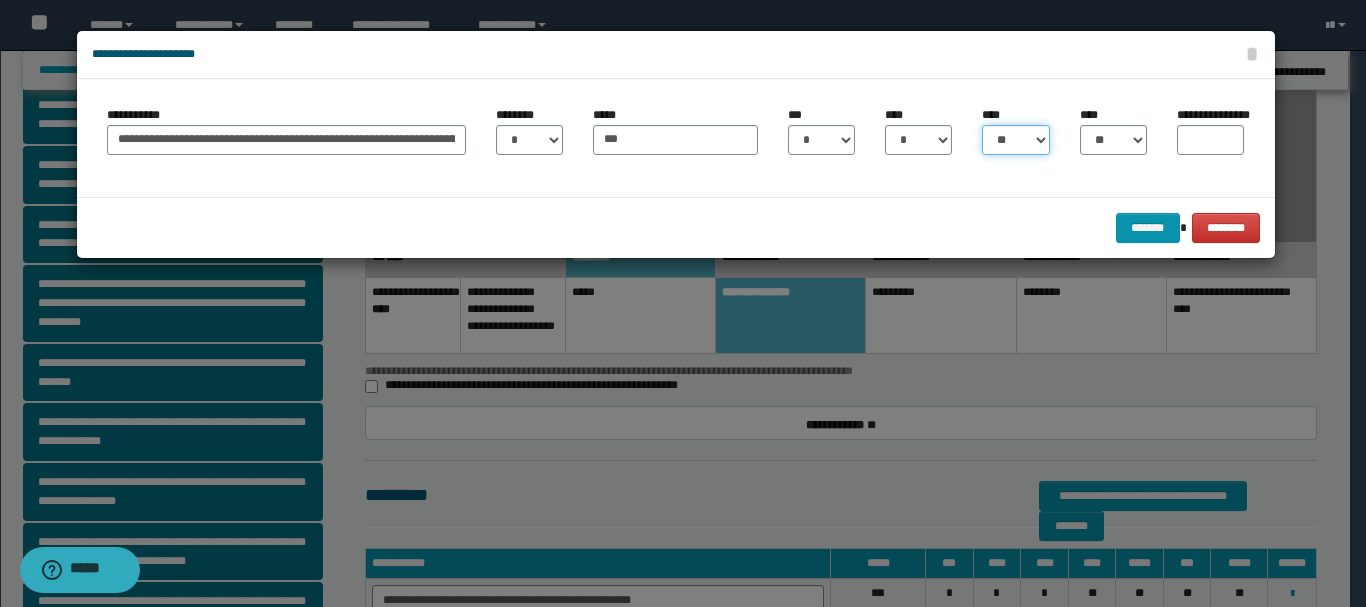 select on "*" 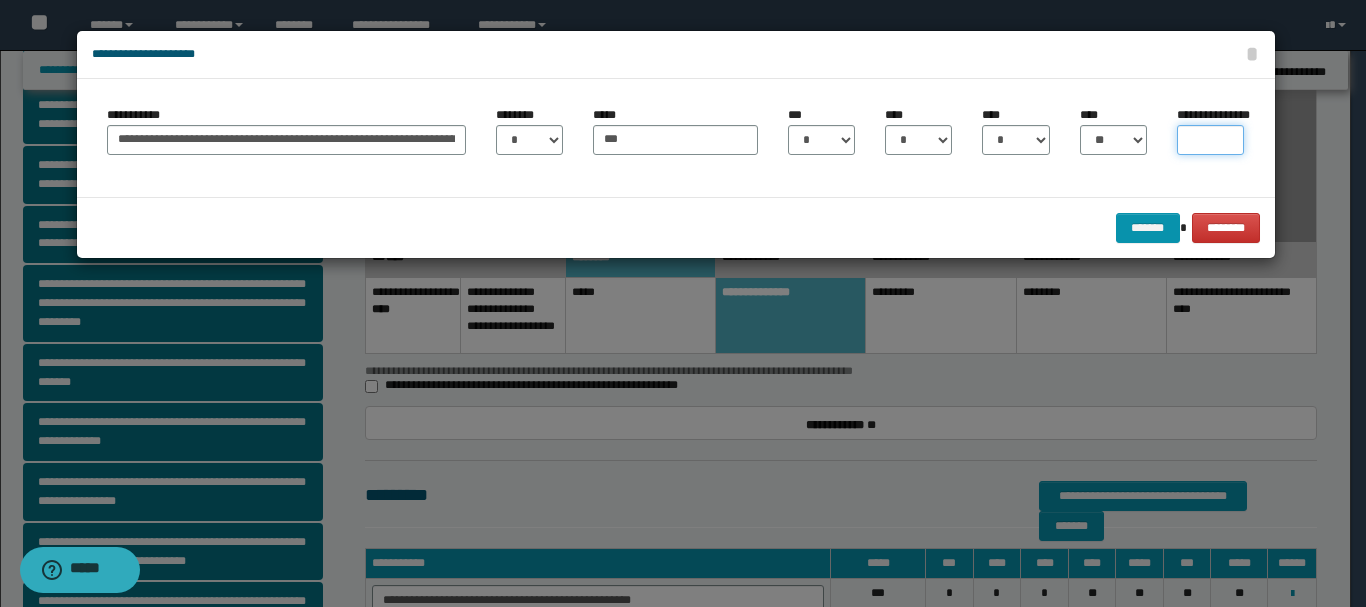 click on "**********" at bounding box center (1210, 140) 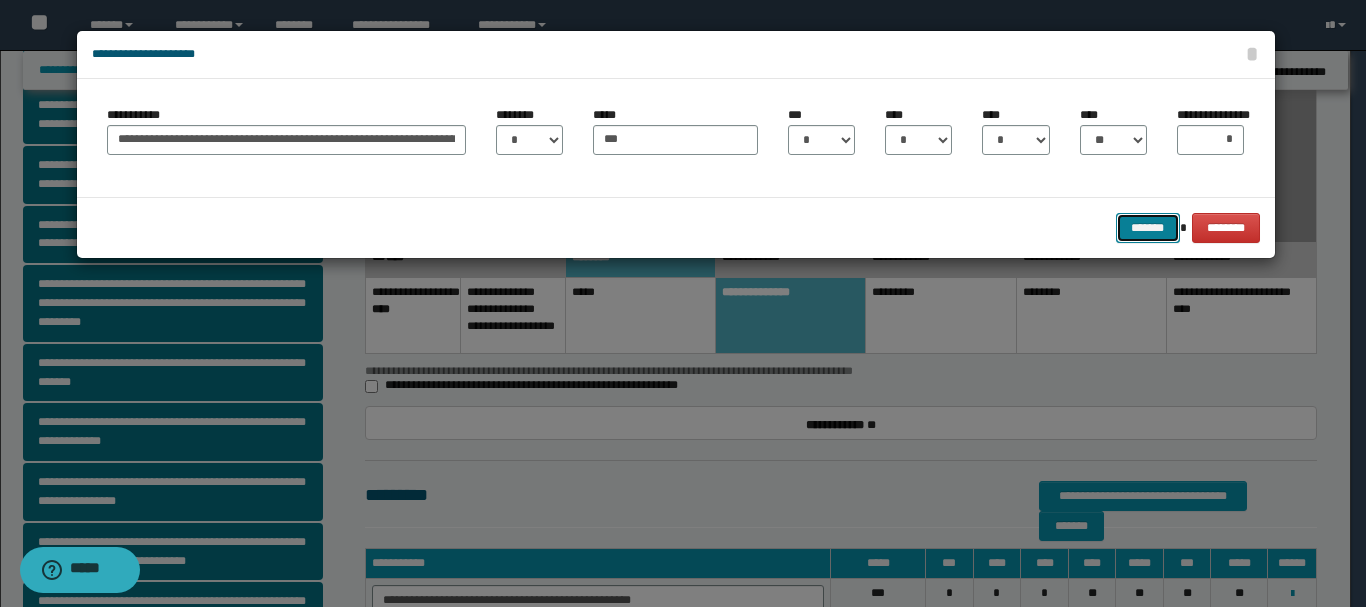 click on "*******" at bounding box center [1148, 228] 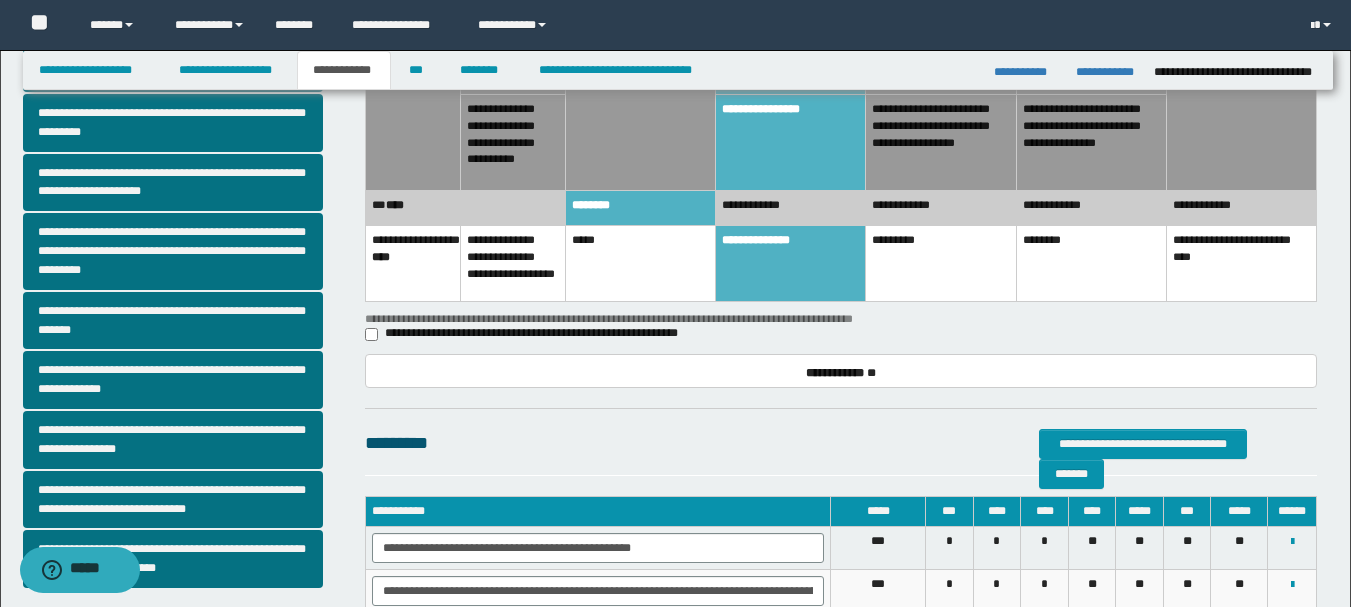 scroll, scrollTop: 500, scrollLeft: 0, axis: vertical 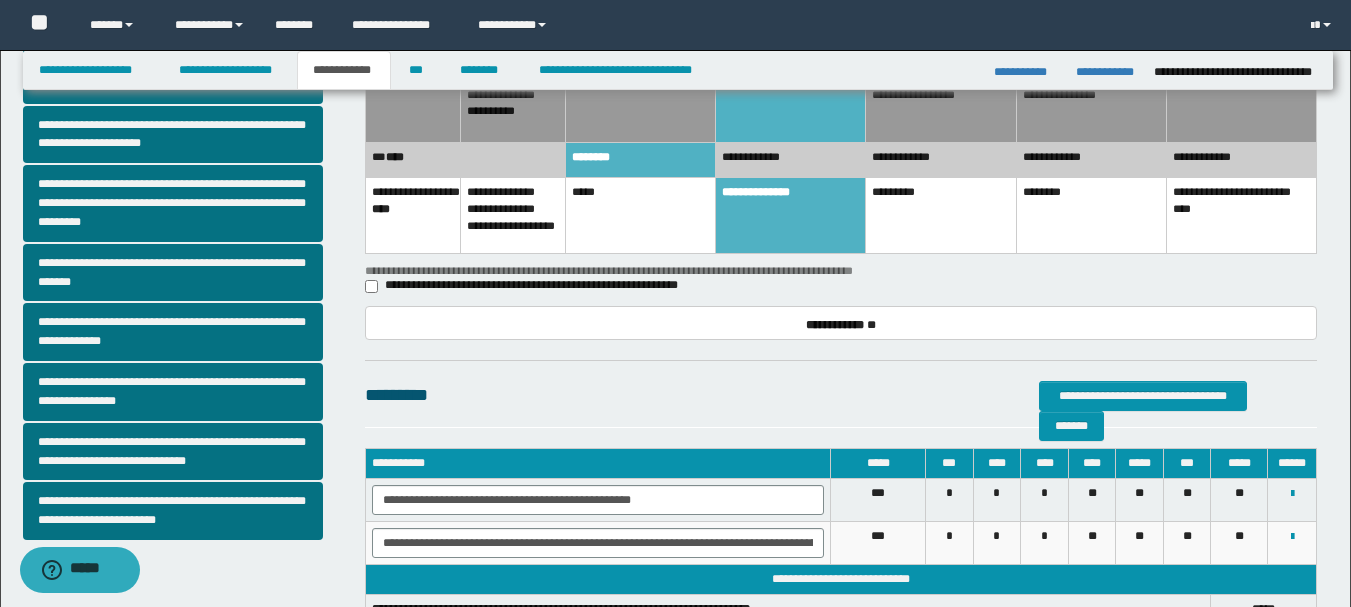 click on "**********" at bounding box center (841, 395) 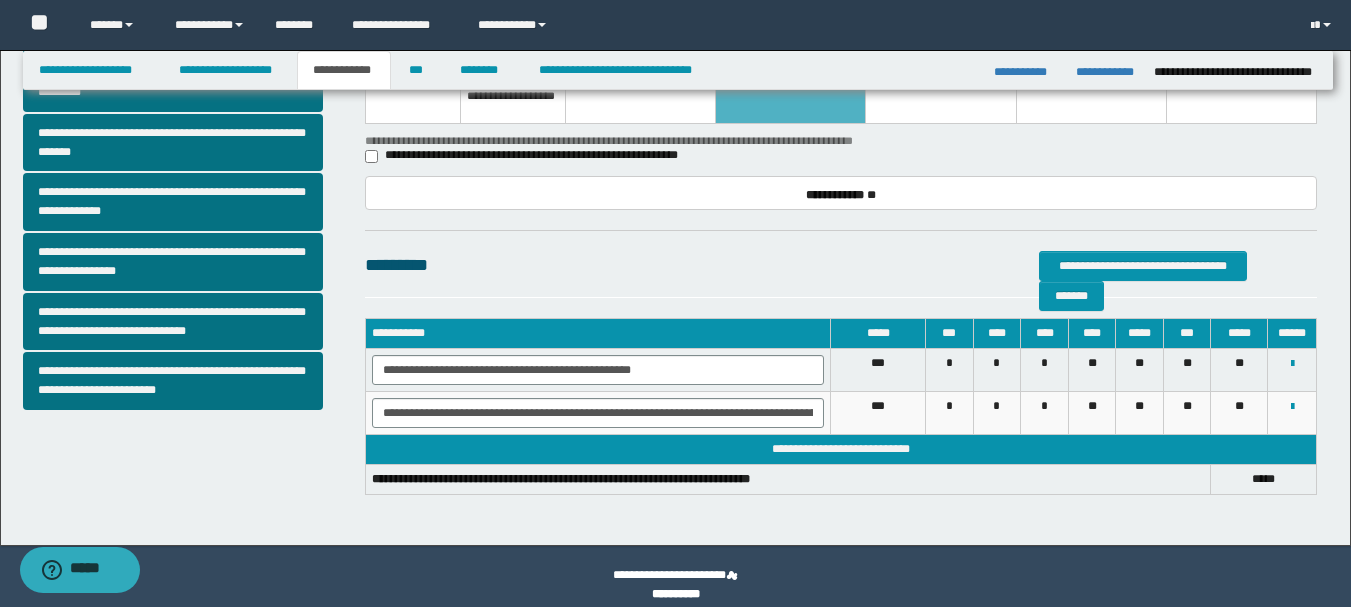 scroll, scrollTop: 647, scrollLeft: 0, axis: vertical 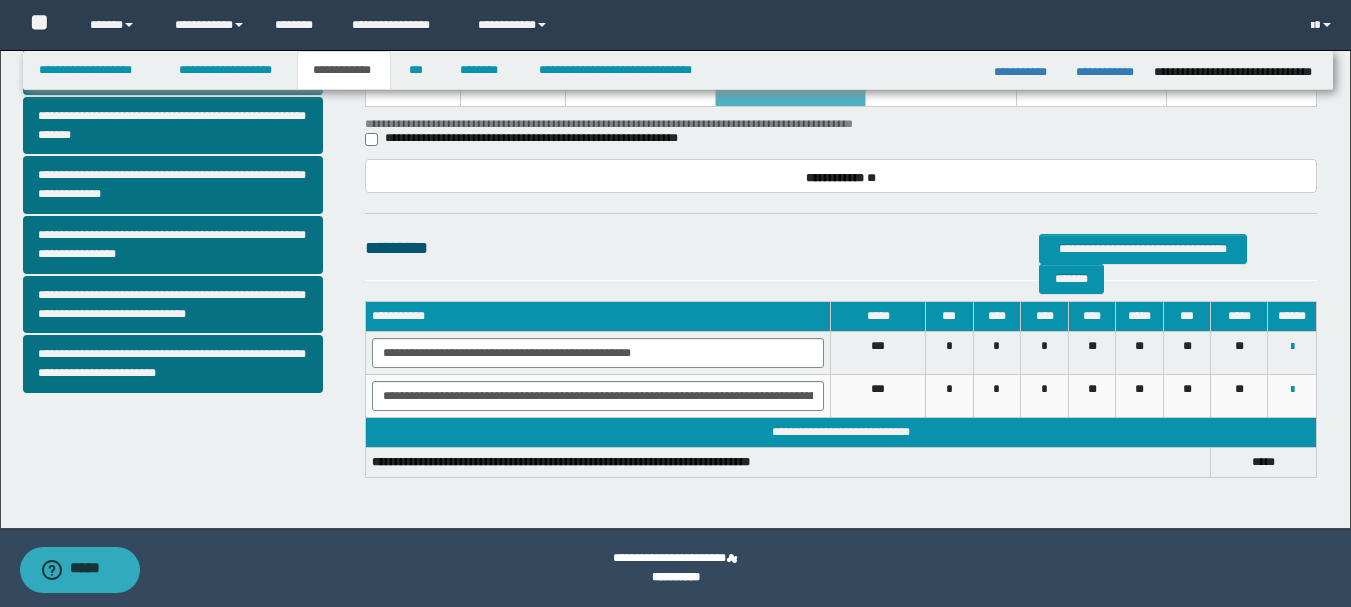 click on "**********" at bounding box center (841, 248) 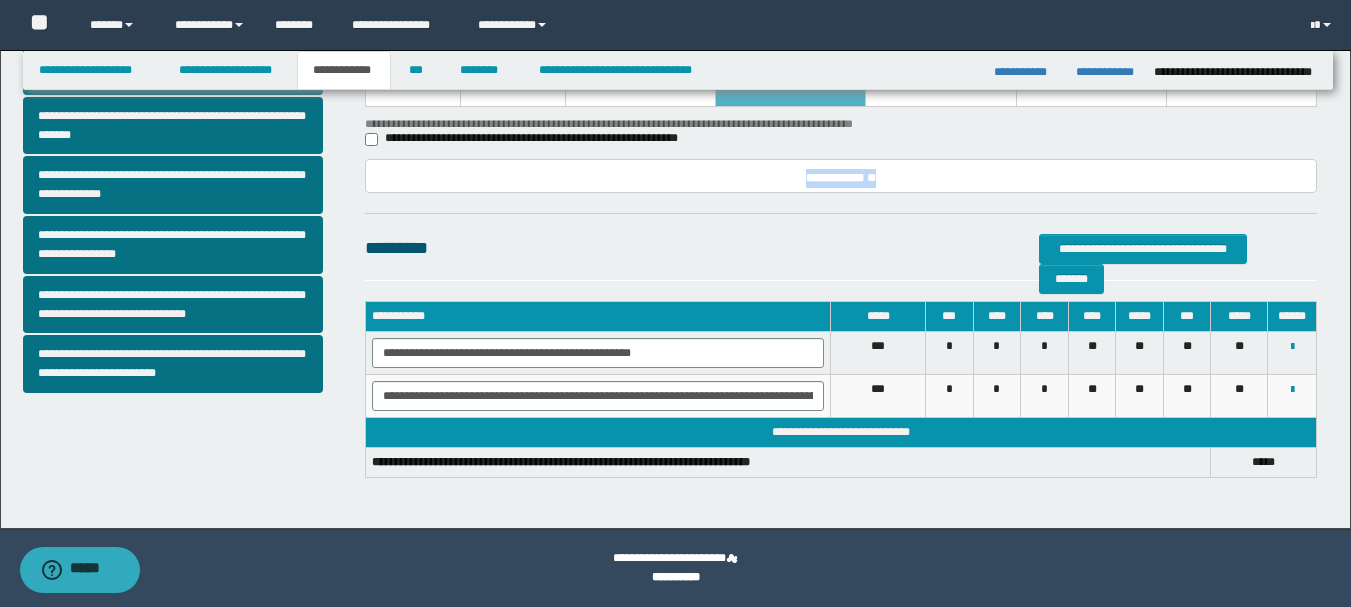 click on "**********" at bounding box center [841, 176] 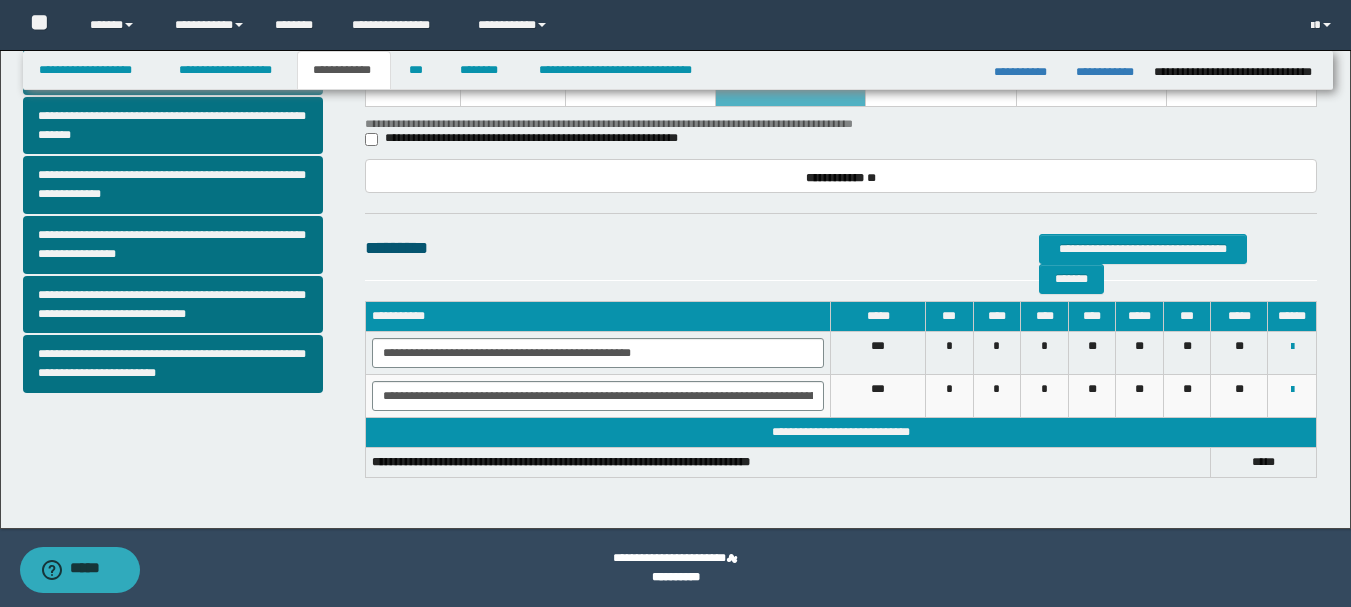 click on "**********" at bounding box center [841, -2] 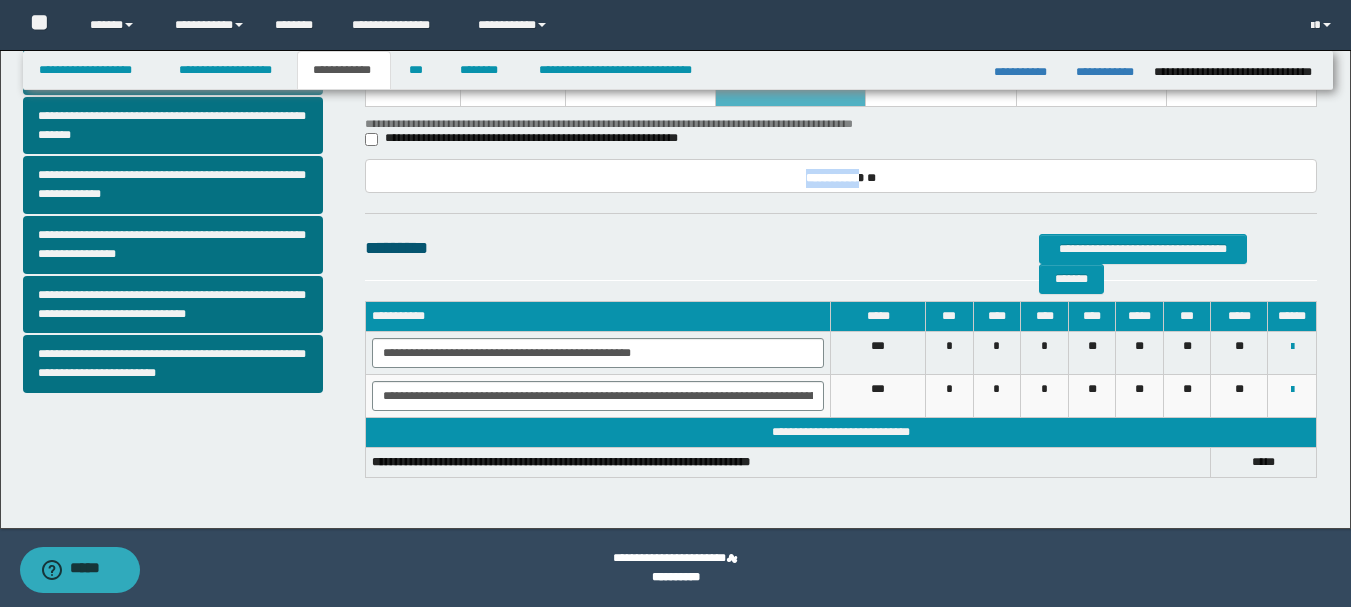click on "**********" at bounding box center [835, 178] 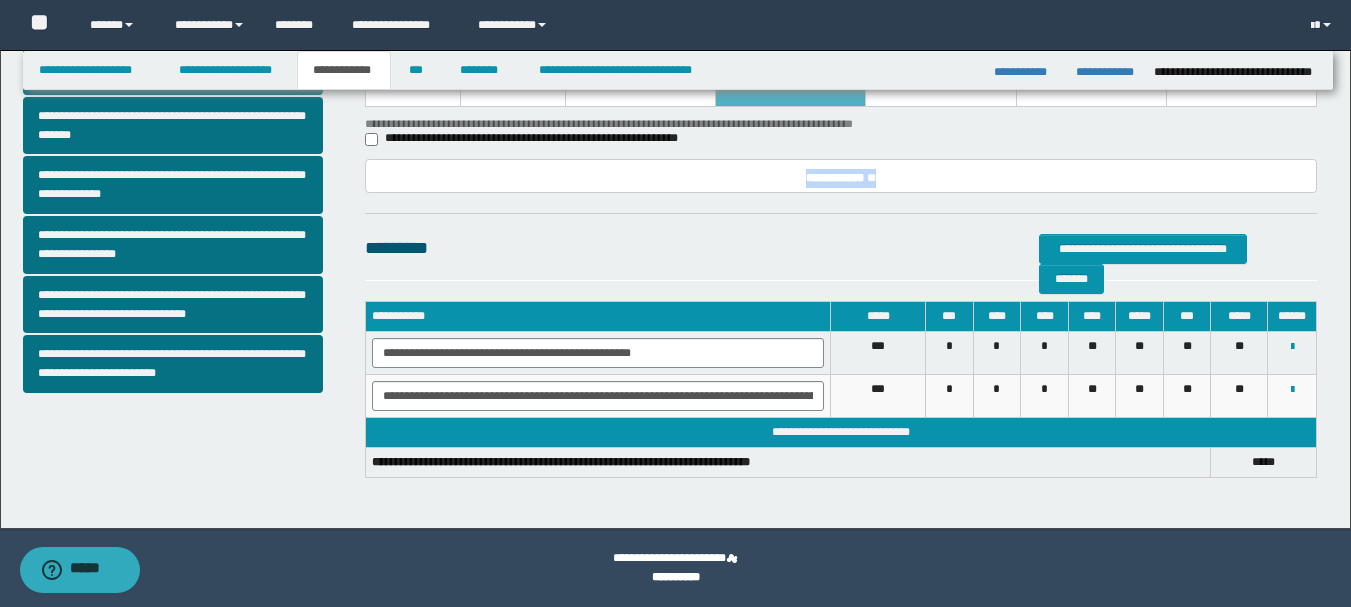 click on "**********" at bounding box center (835, 178) 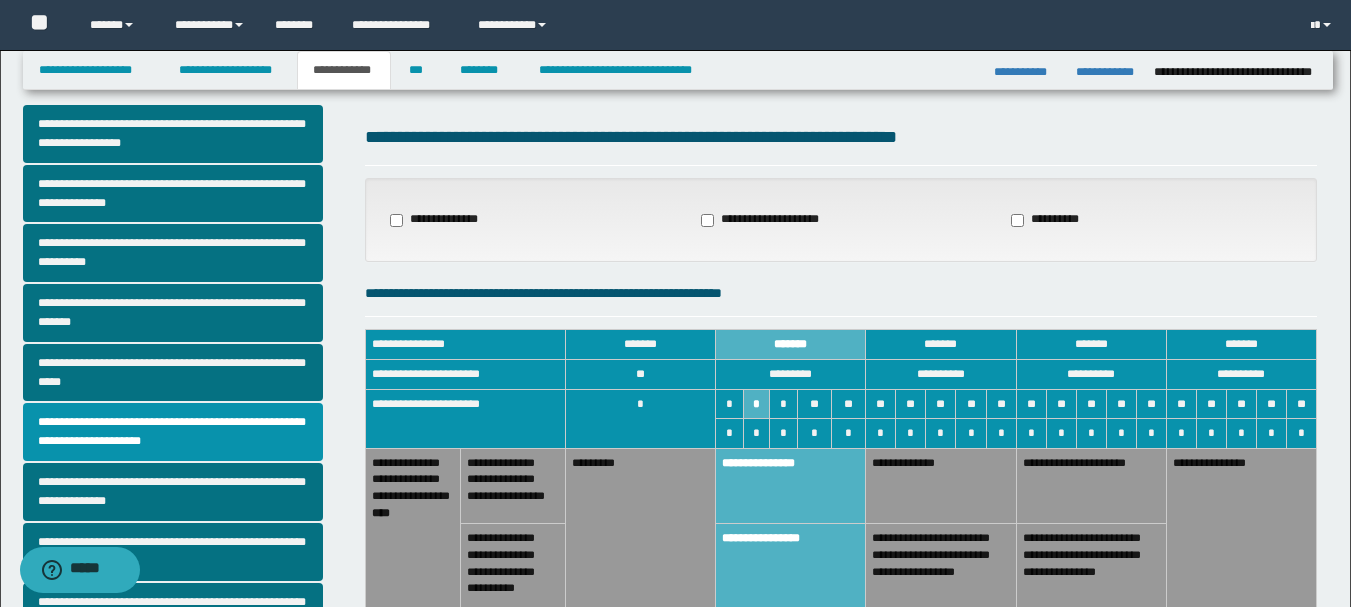 scroll, scrollTop: 0, scrollLeft: 0, axis: both 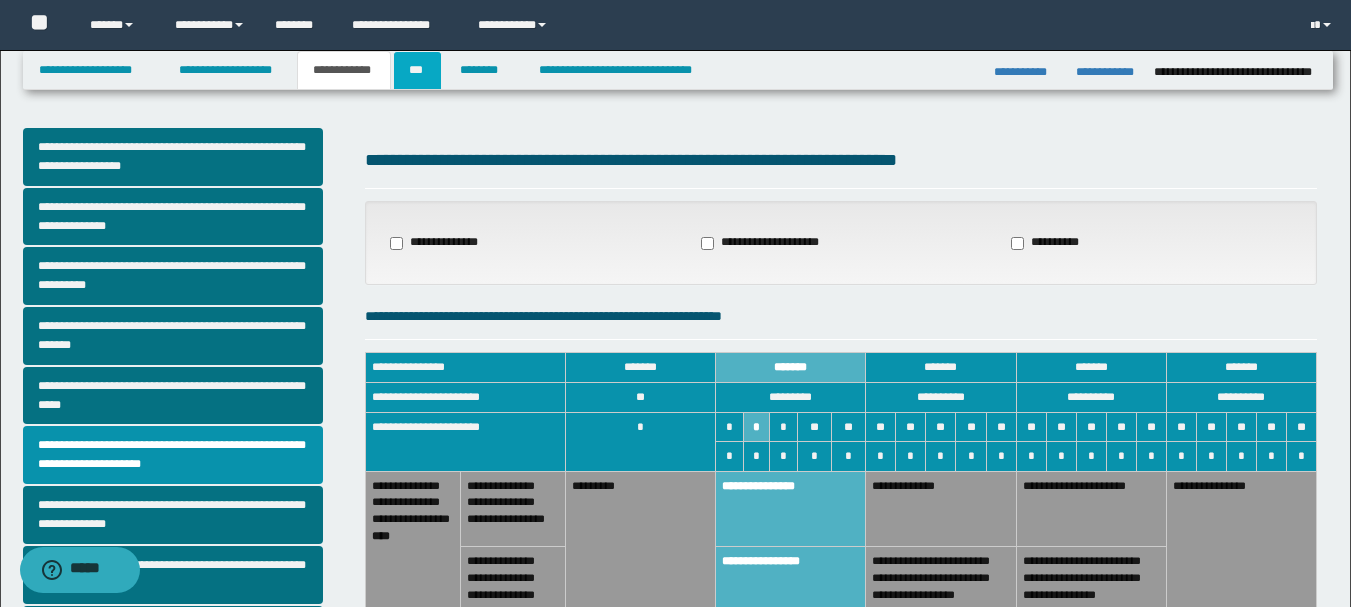 click on "***" at bounding box center (417, 70) 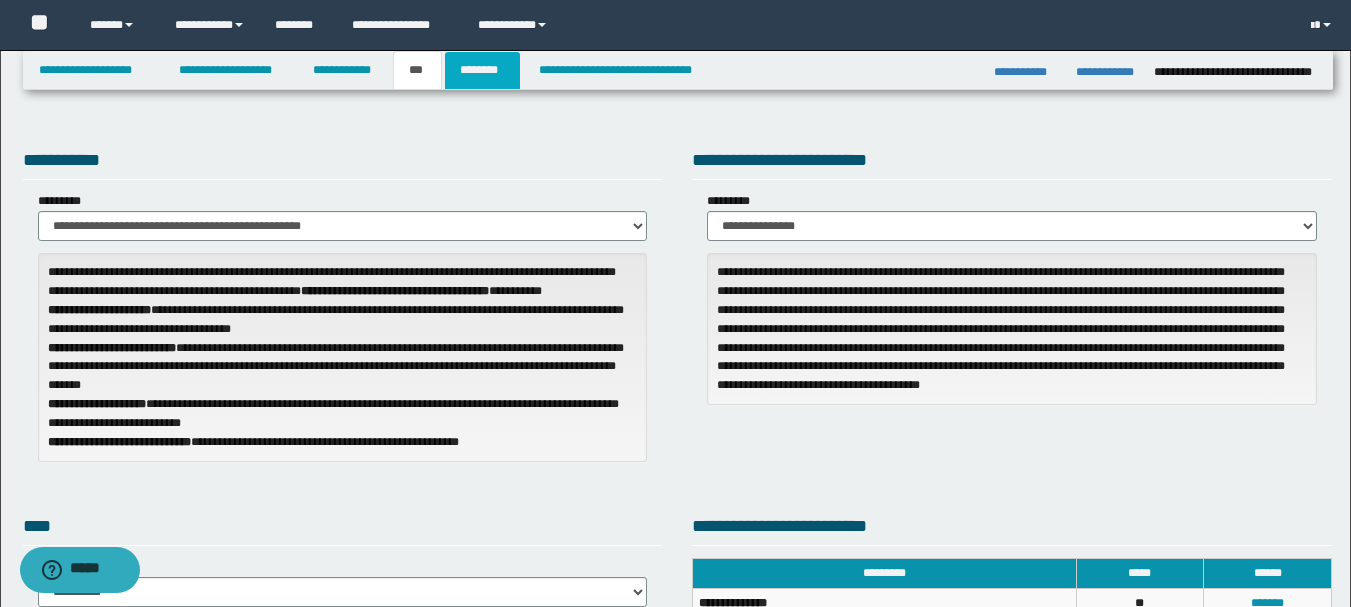 click on "********" at bounding box center [482, 70] 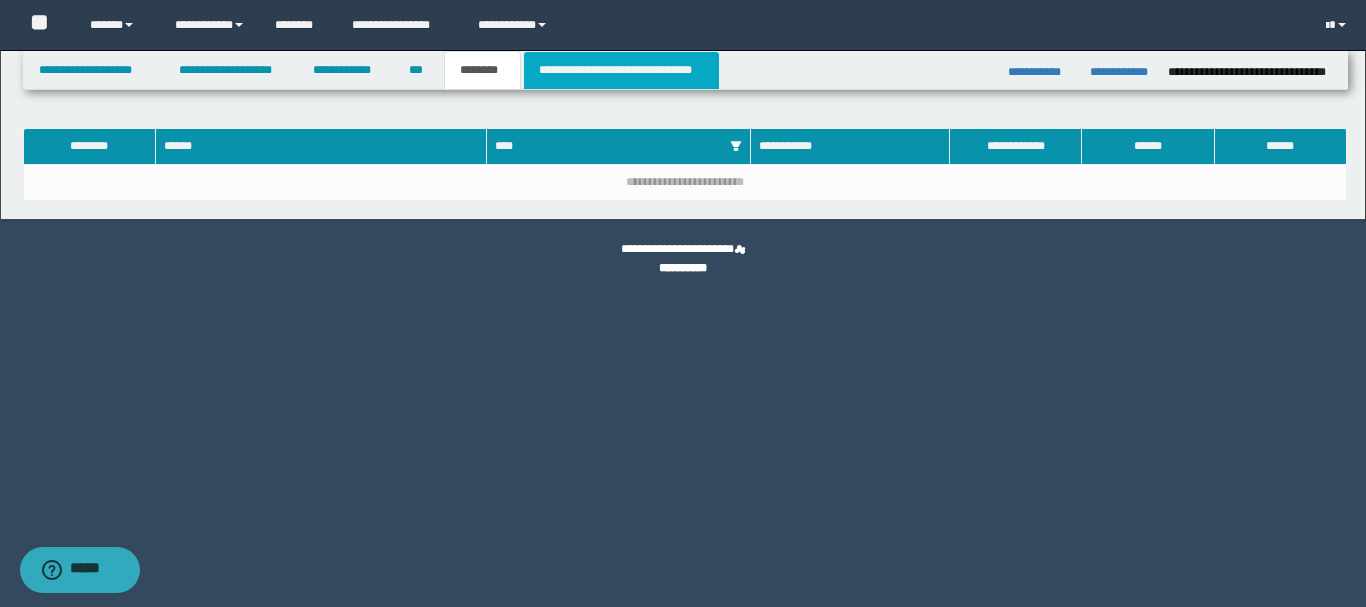 click on "**********" at bounding box center (621, 70) 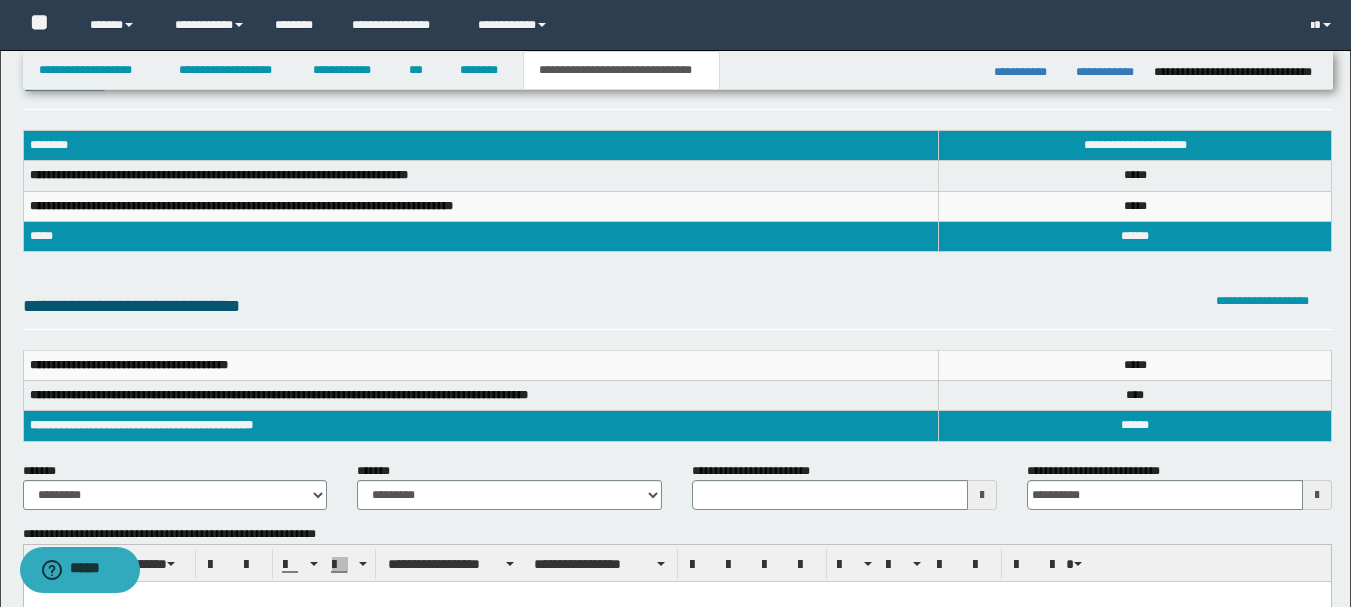 scroll, scrollTop: 0, scrollLeft: 0, axis: both 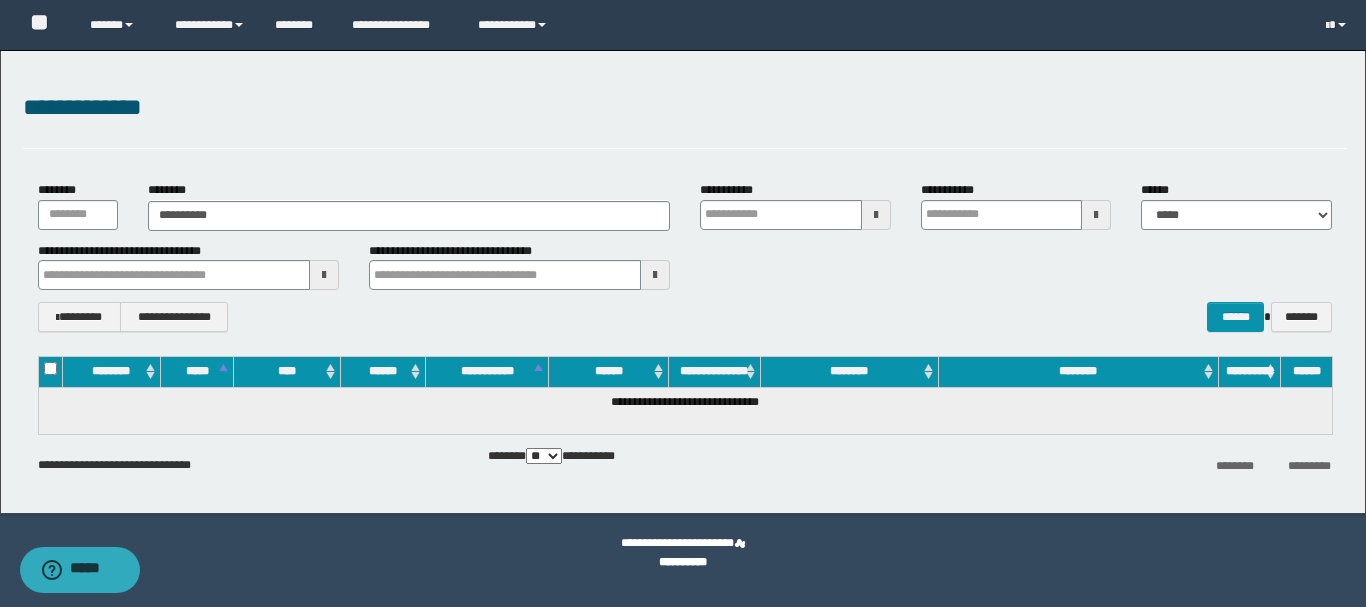click on "**********" at bounding box center [243, 461] 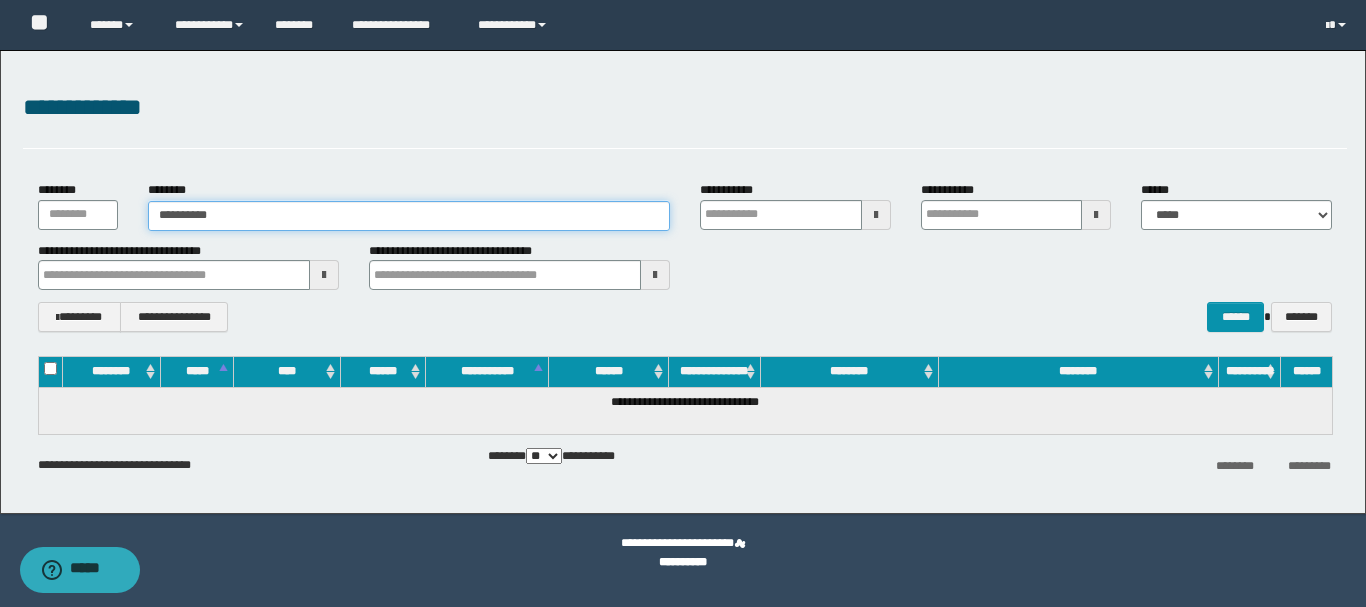 click on "**********" at bounding box center (409, 216) 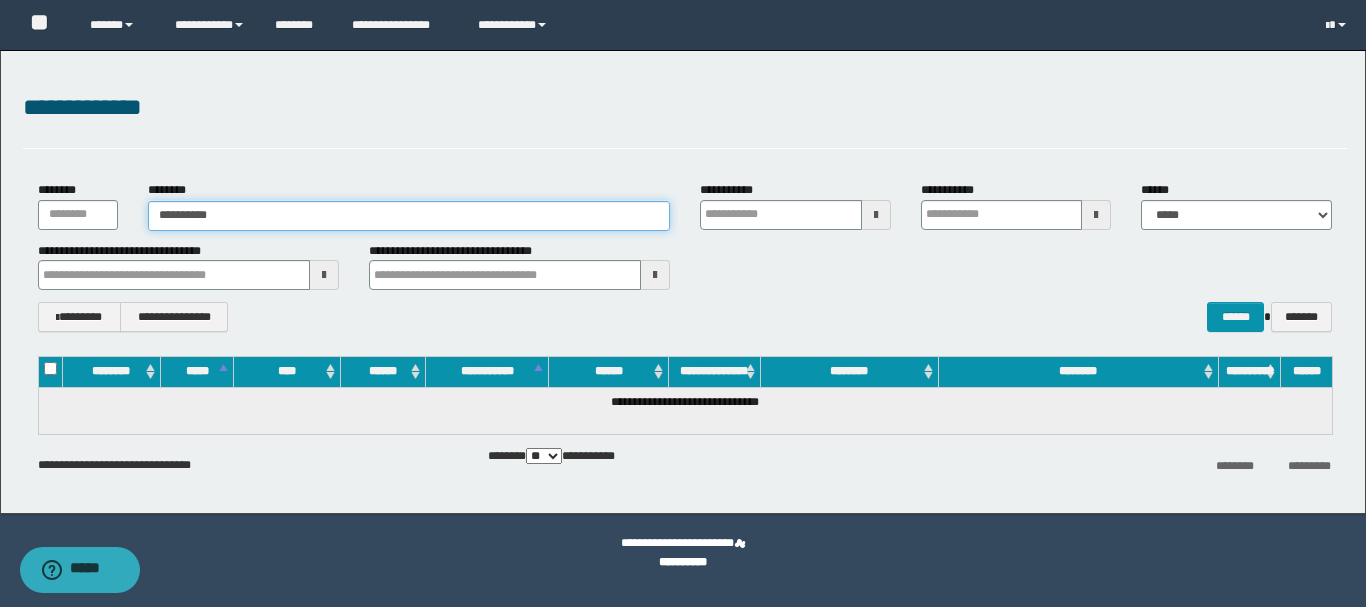 paste 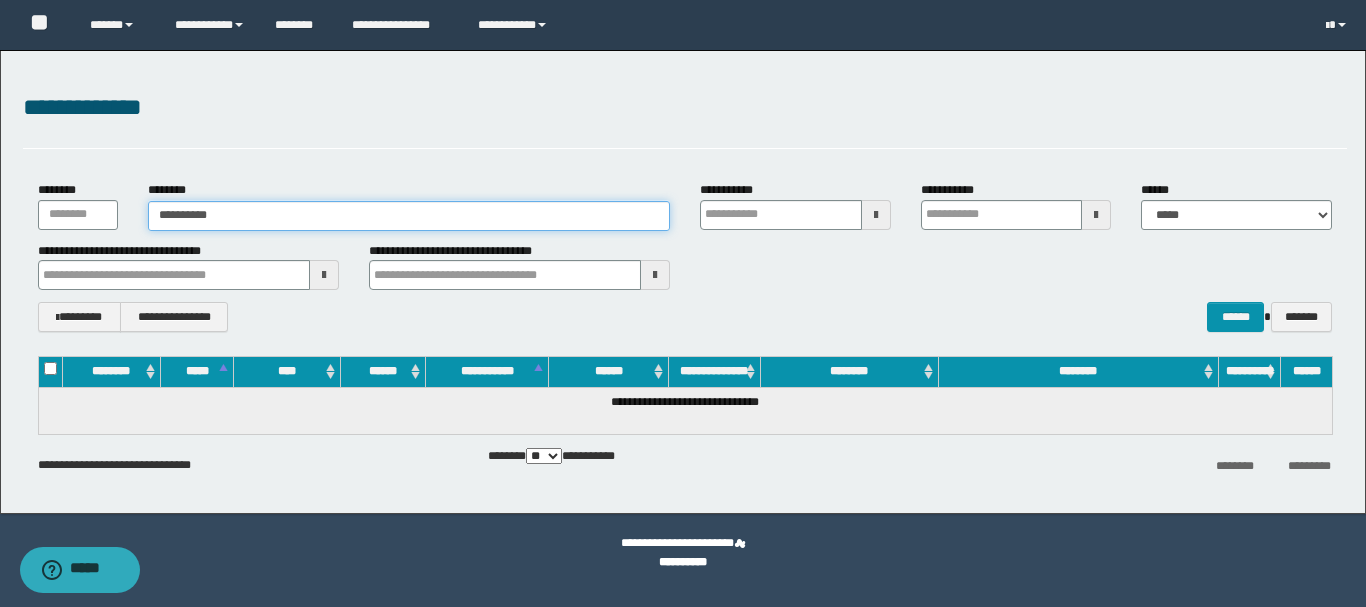 click on "**********" at bounding box center (409, 216) 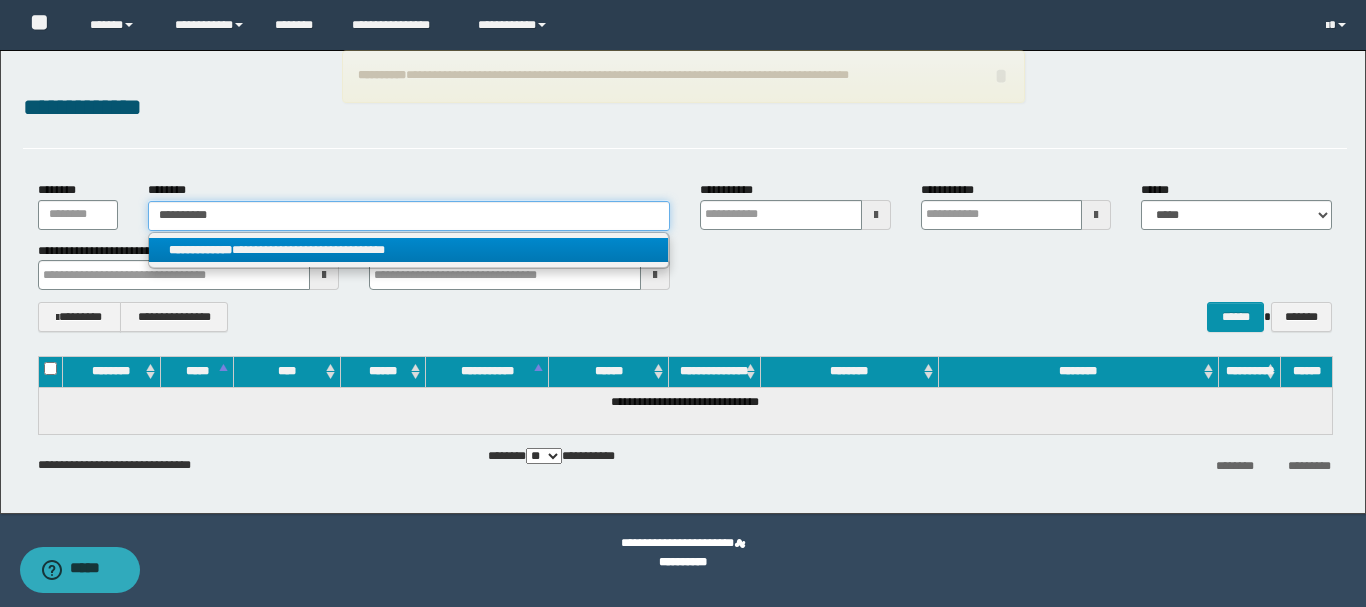 type on "**********" 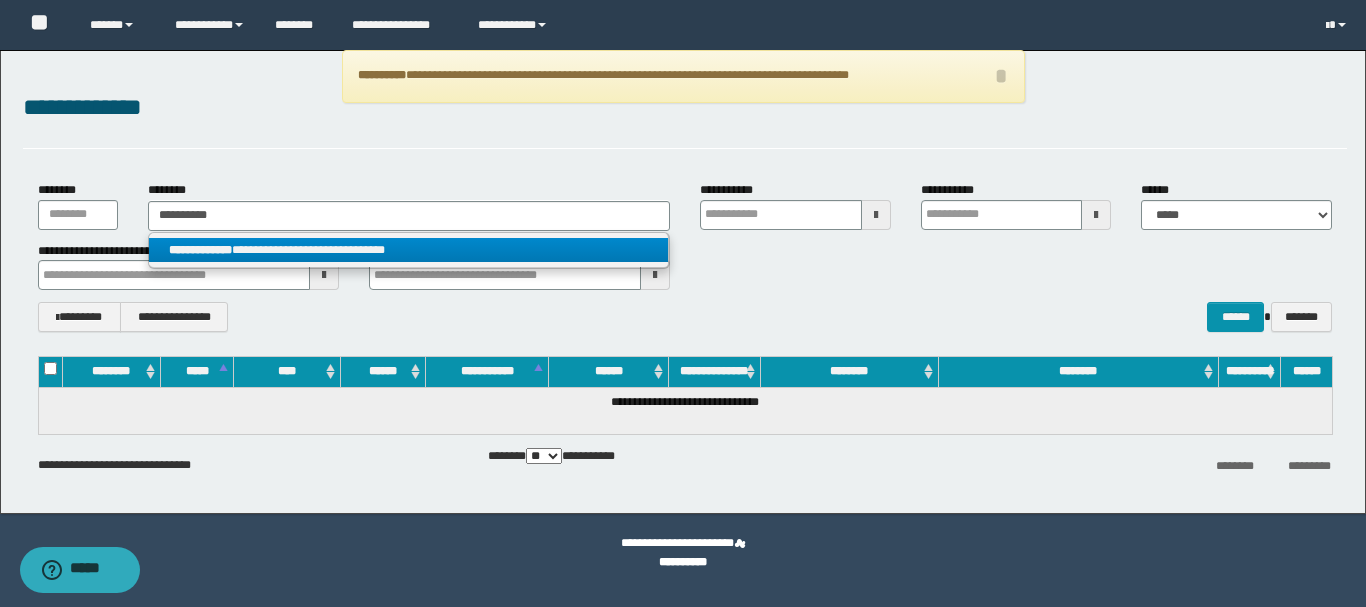click on "**********" at bounding box center [408, 250] 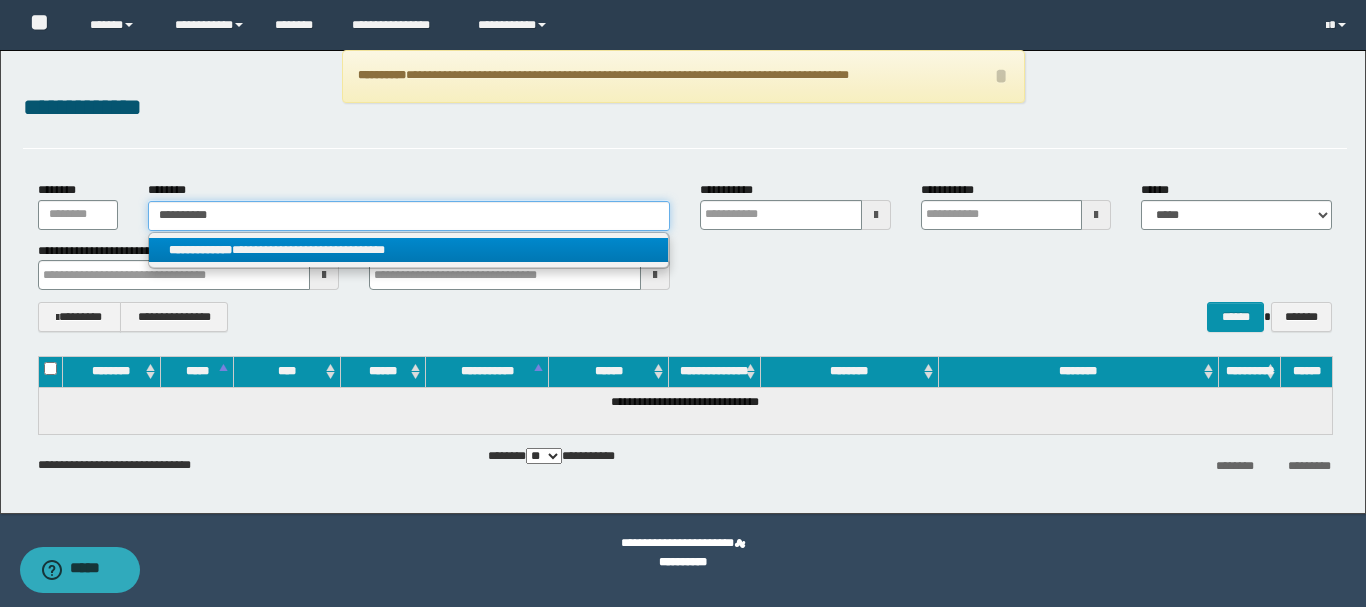 type 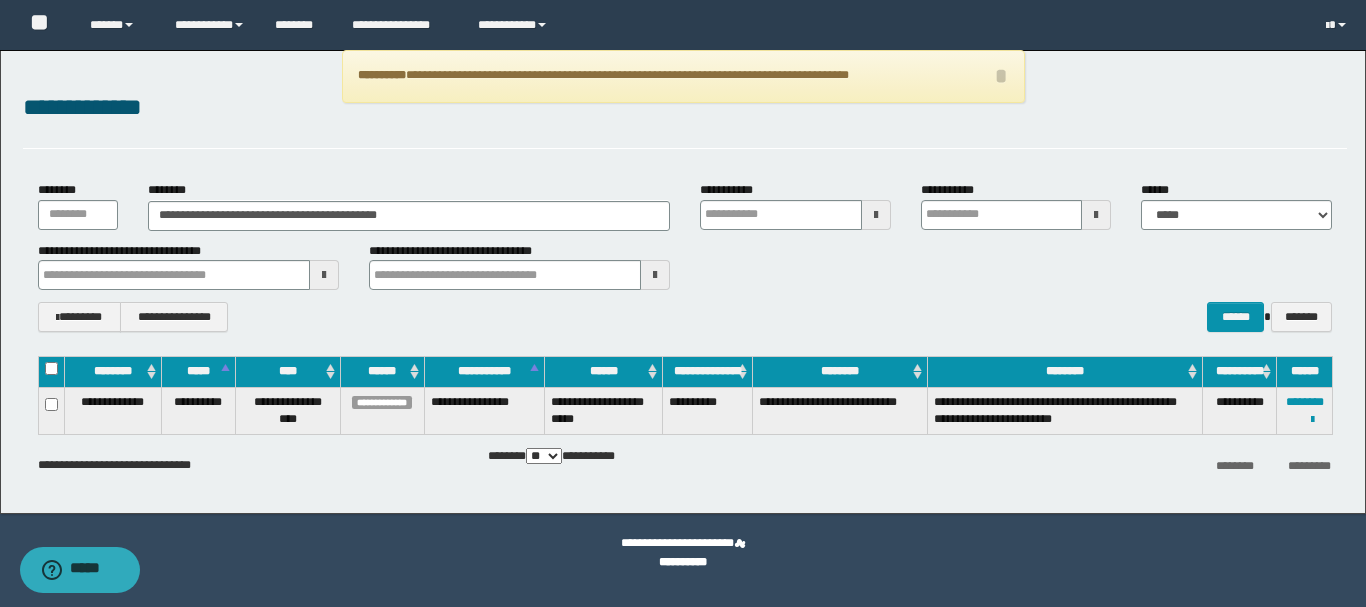 click on "**********" at bounding box center [685, 257] 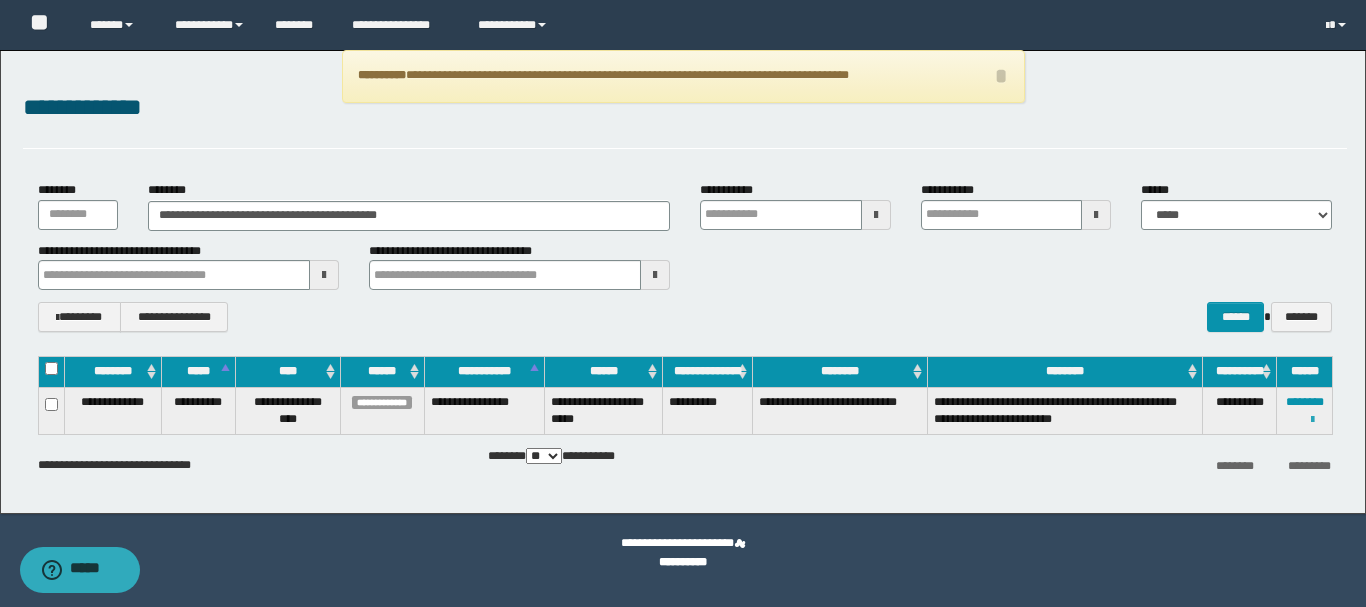 click at bounding box center [1312, 420] 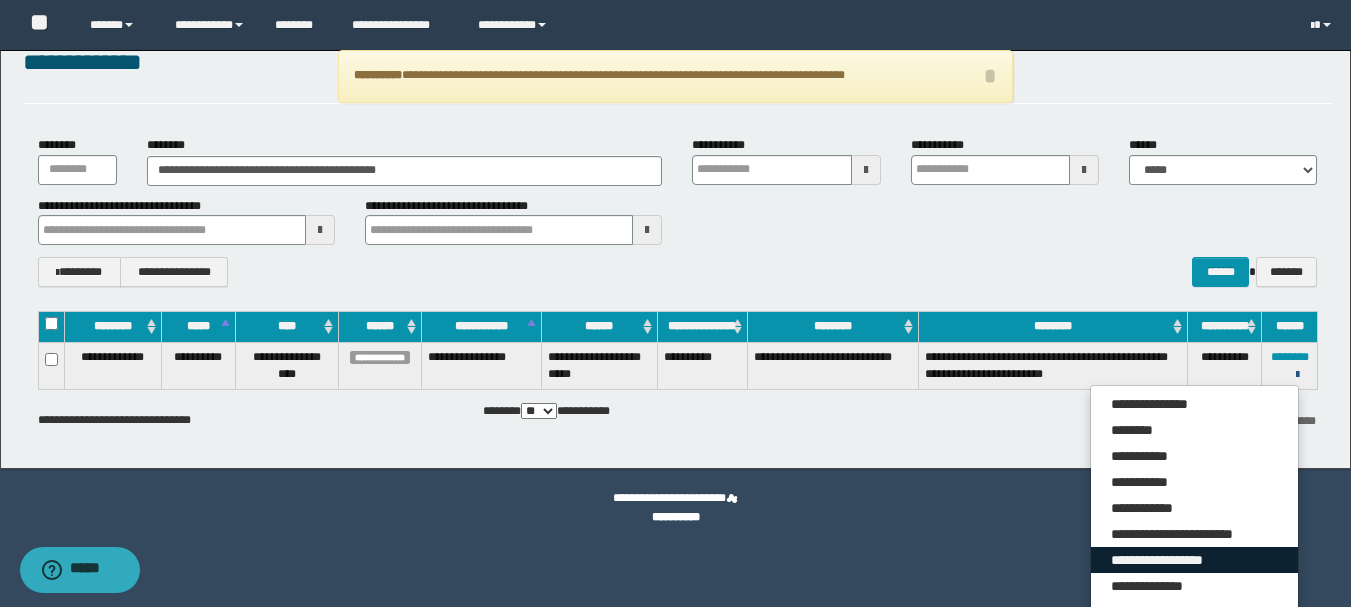 scroll, scrollTop: 69, scrollLeft: 0, axis: vertical 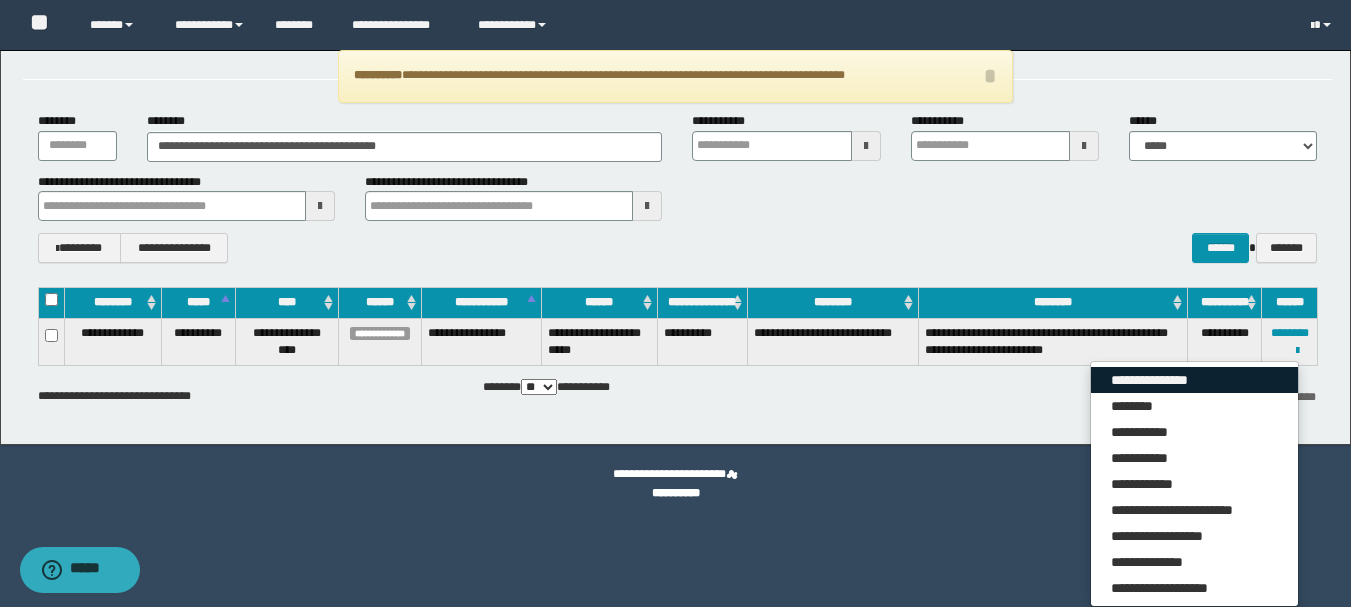 click on "**********" at bounding box center (1194, 380) 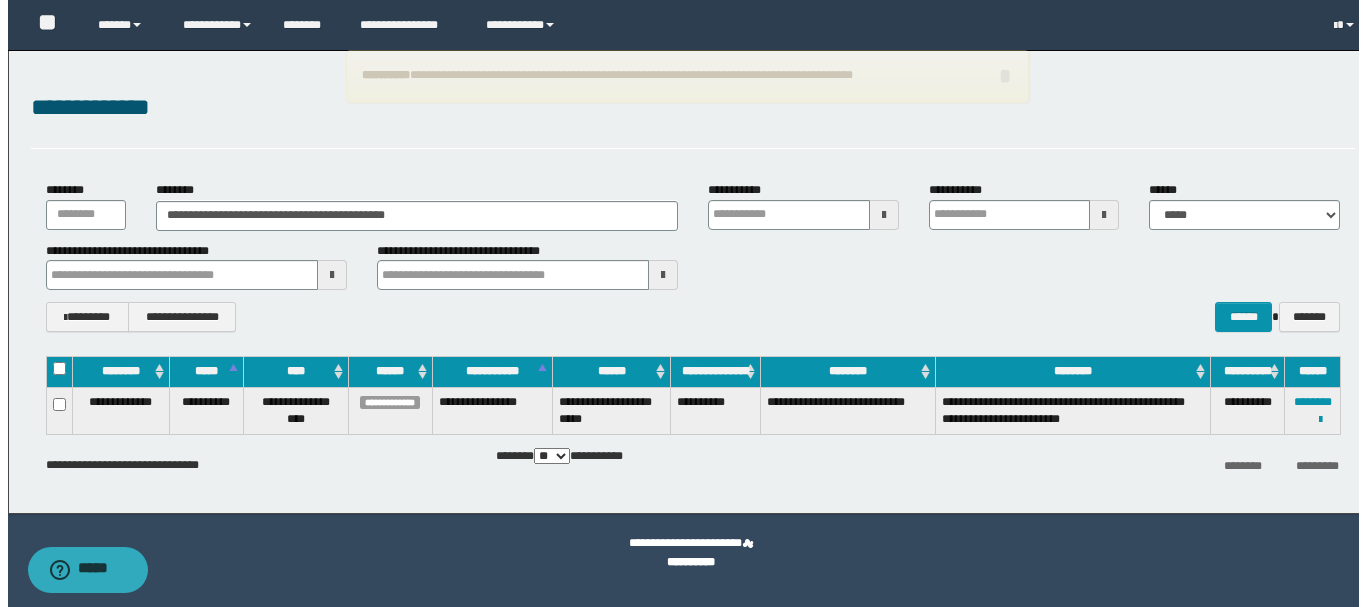 scroll, scrollTop: 0, scrollLeft: 0, axis: both 